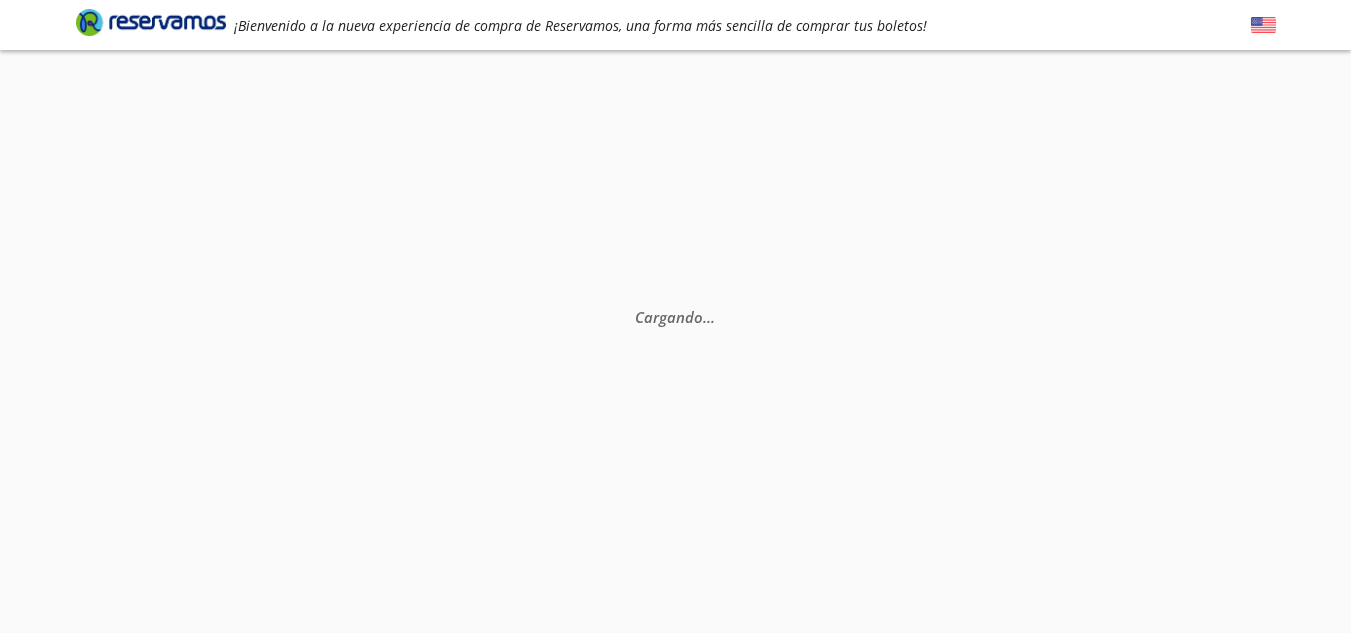 scroll, scrollTop: 0, scrollLeft: 0, axis: both 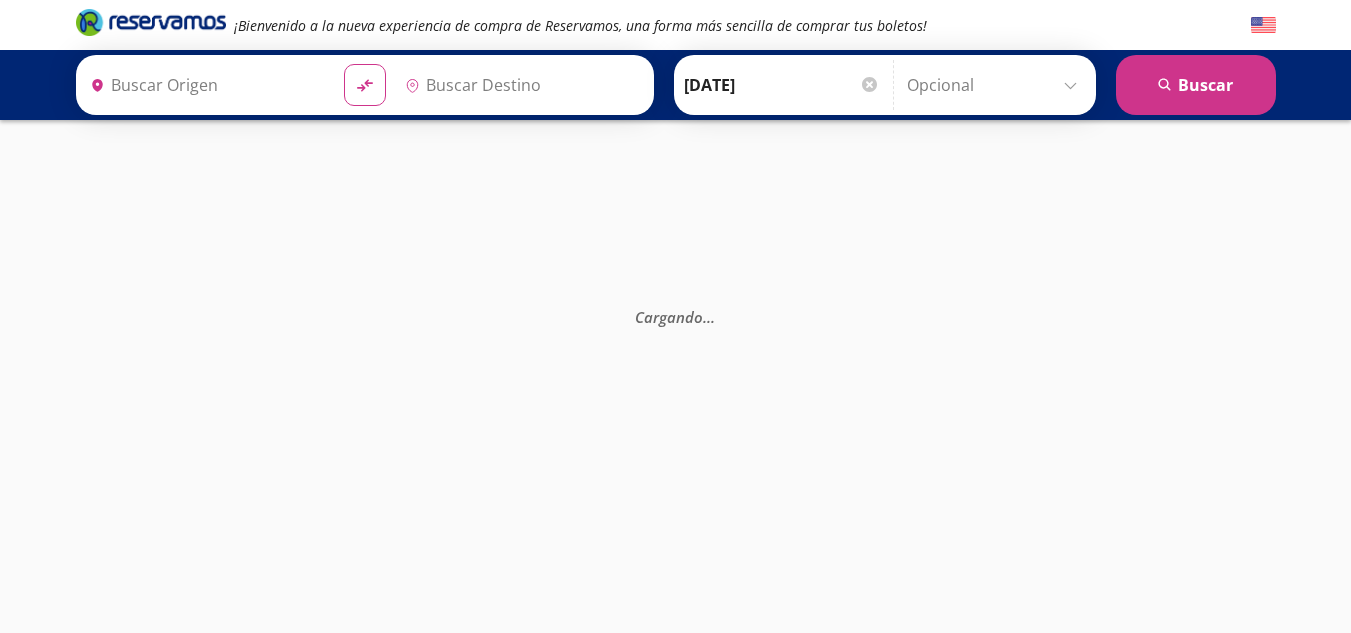 type on "[GEOGRAPHIC_DATA], [GEOGRAPHIC_DATA]" 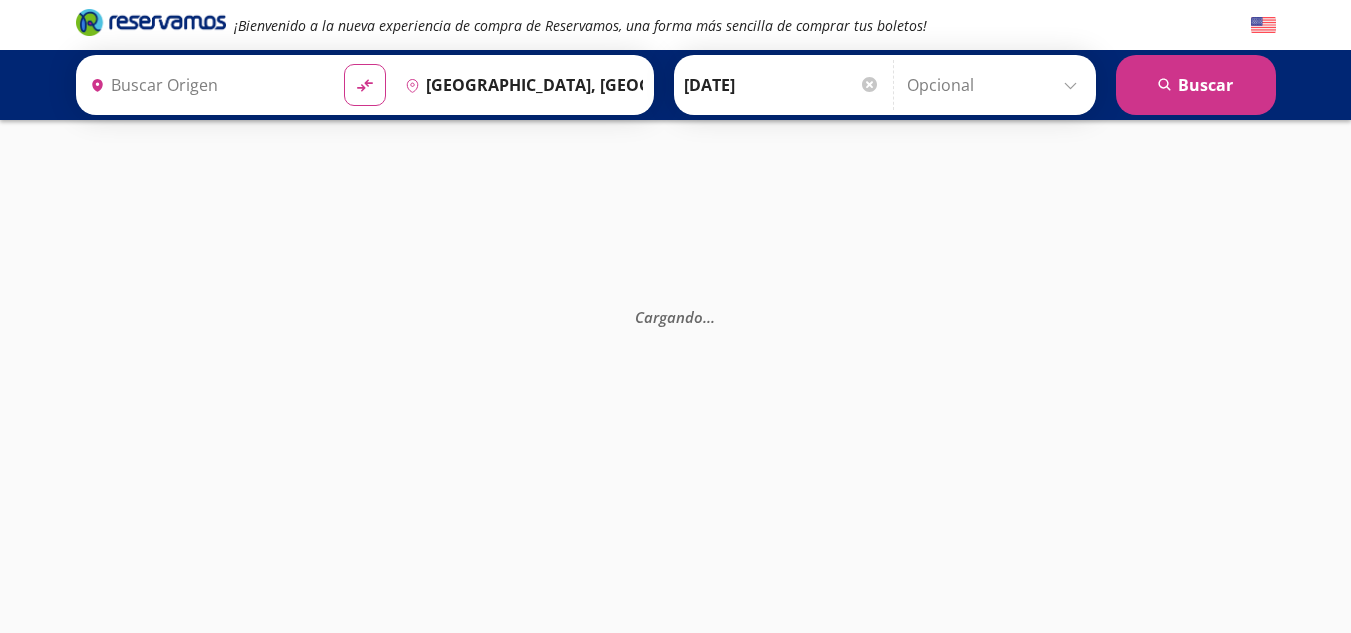 type on "[GEOGRAPHIC_DATA], [GEOGRAPHIC_DATA]" 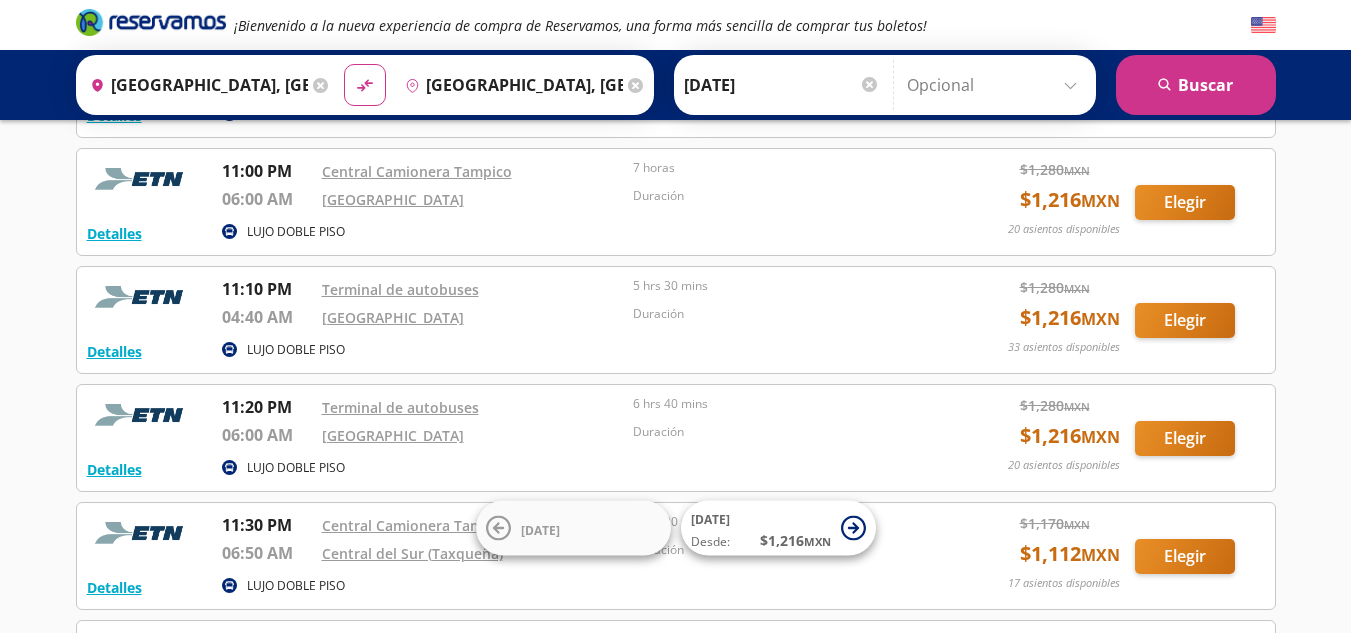 scroll, scrollTop: 400, scrollLeft: 0, axis: vertical 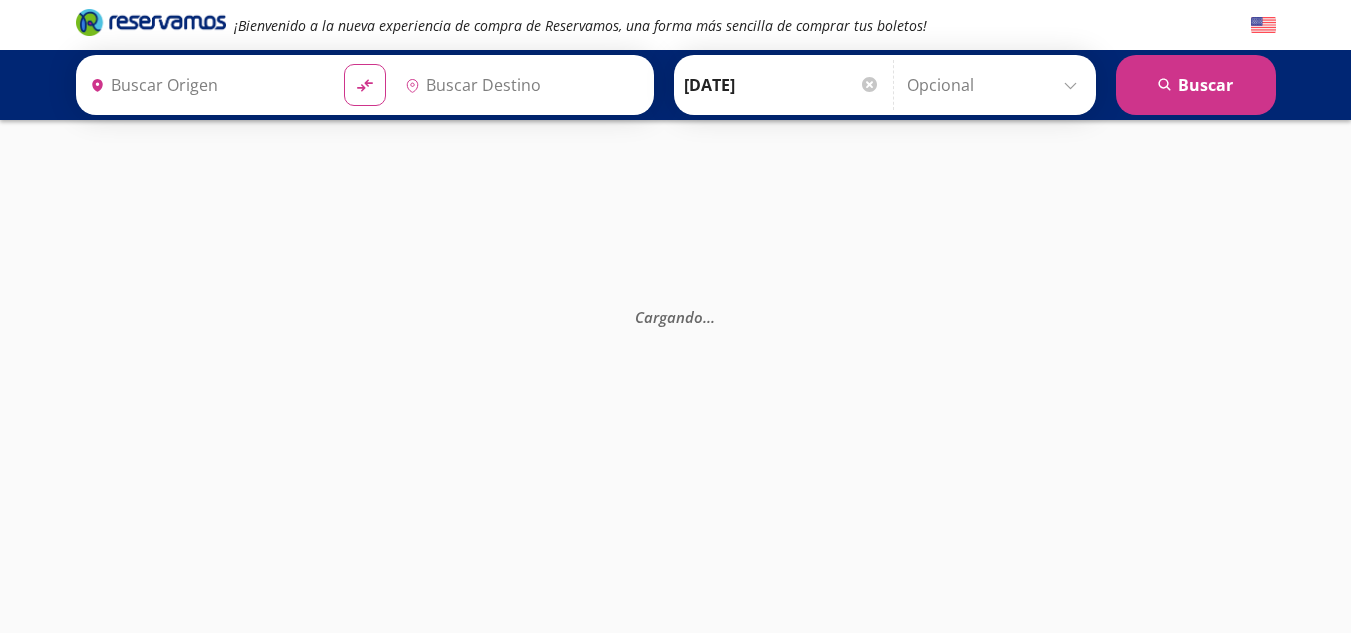 type on "[GEOGRAPHIC_DATA], [GEOGRAPHIC_DATA]" 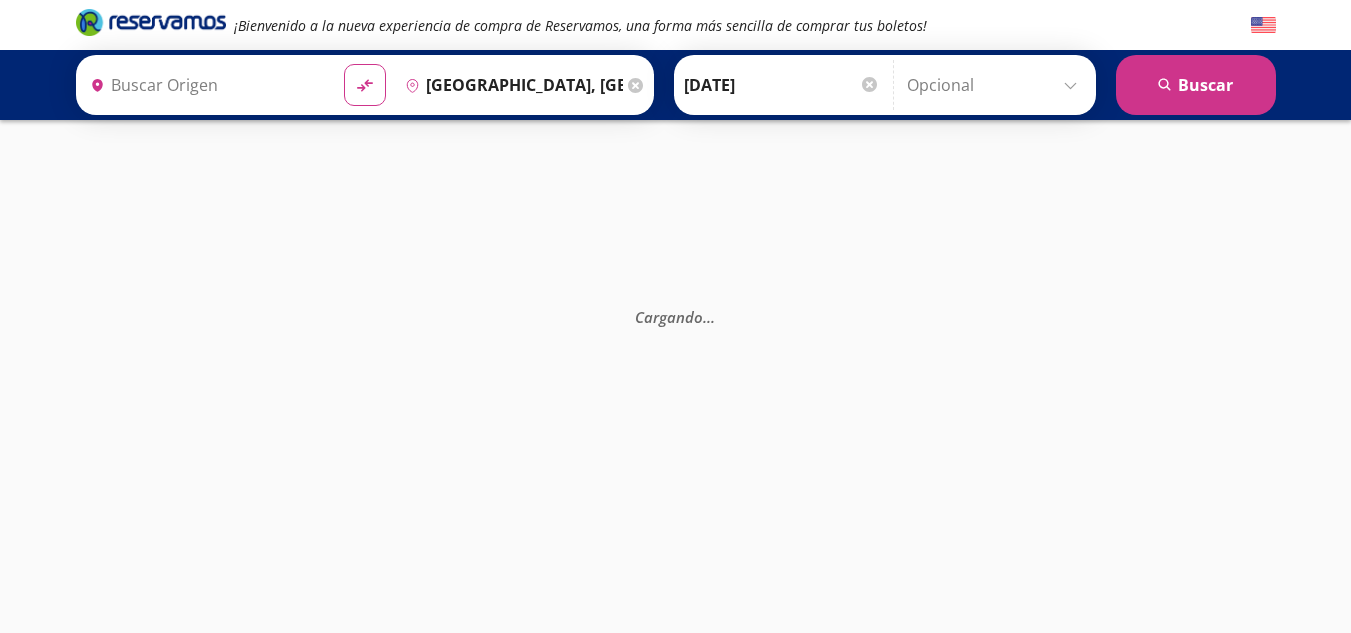 type on "[GEOGRAPHIC_DATA], [GEOGRAPHIC_DATA]" 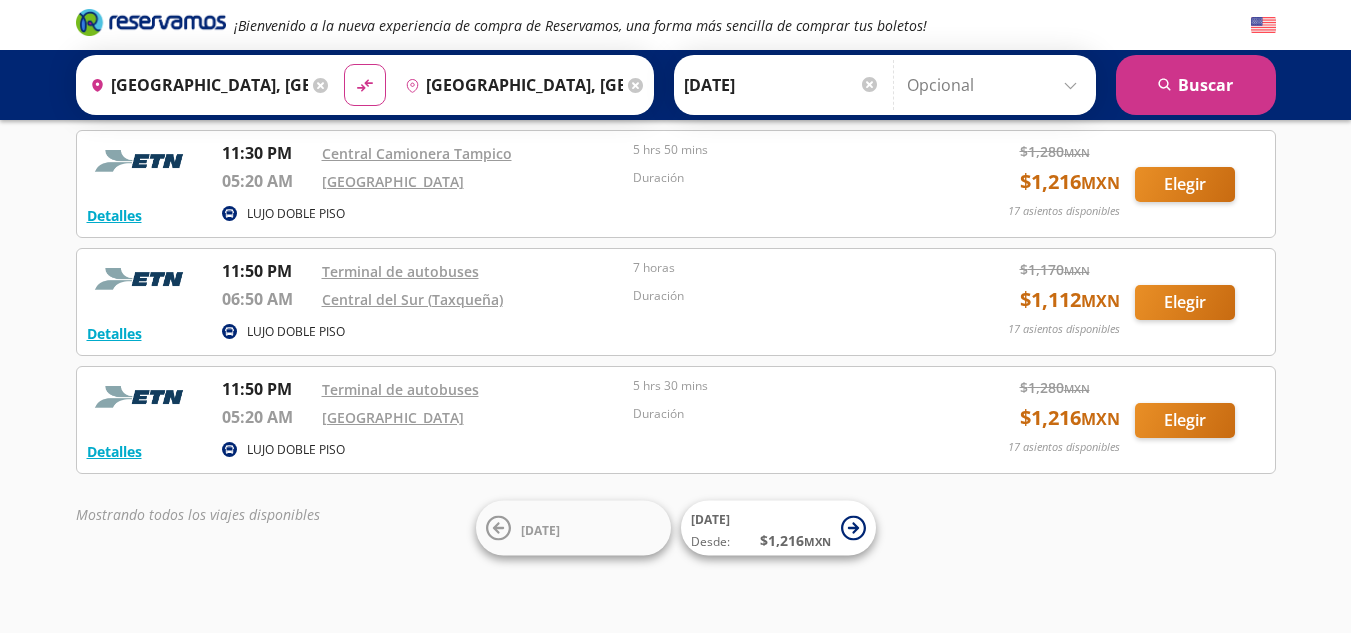 scroll, scrollTop: 927, scrollLeft: 0, axis: vertical 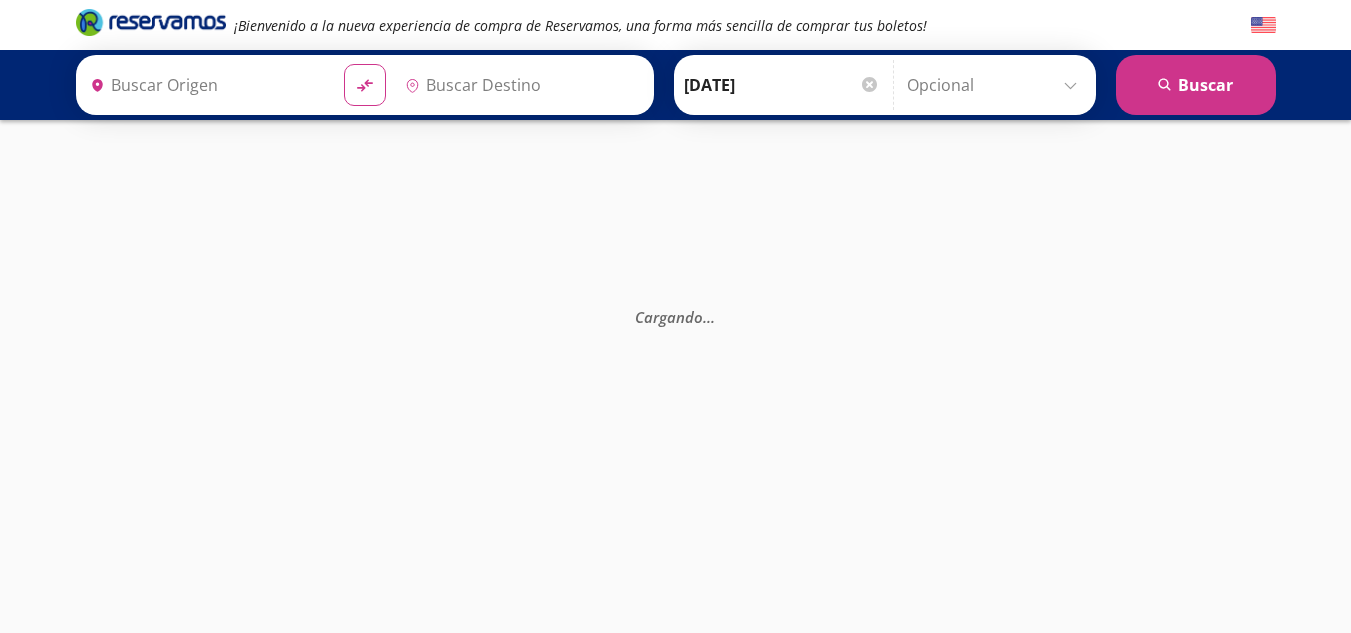 type on "[GEOGRAPHIC_DATA], [GEOGRAPHIC_DATA]" 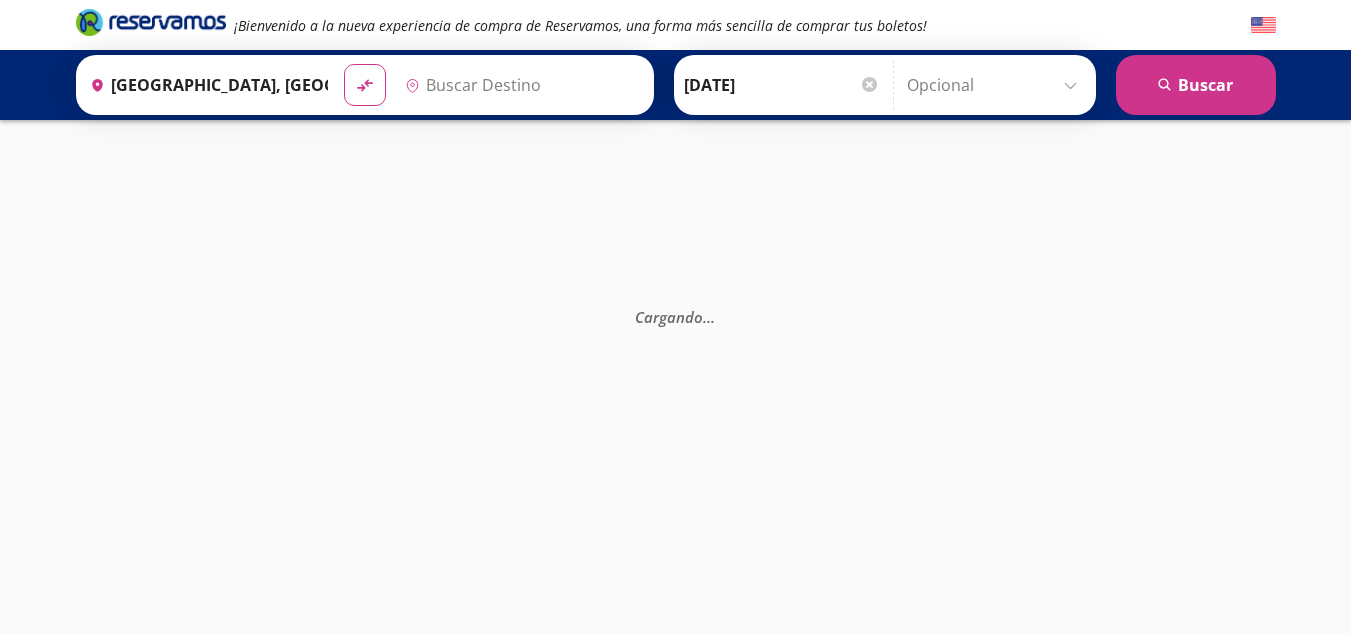 type on "[GEOGRAPHIC_DATA], [GEOGRAPHIC_DATA]" 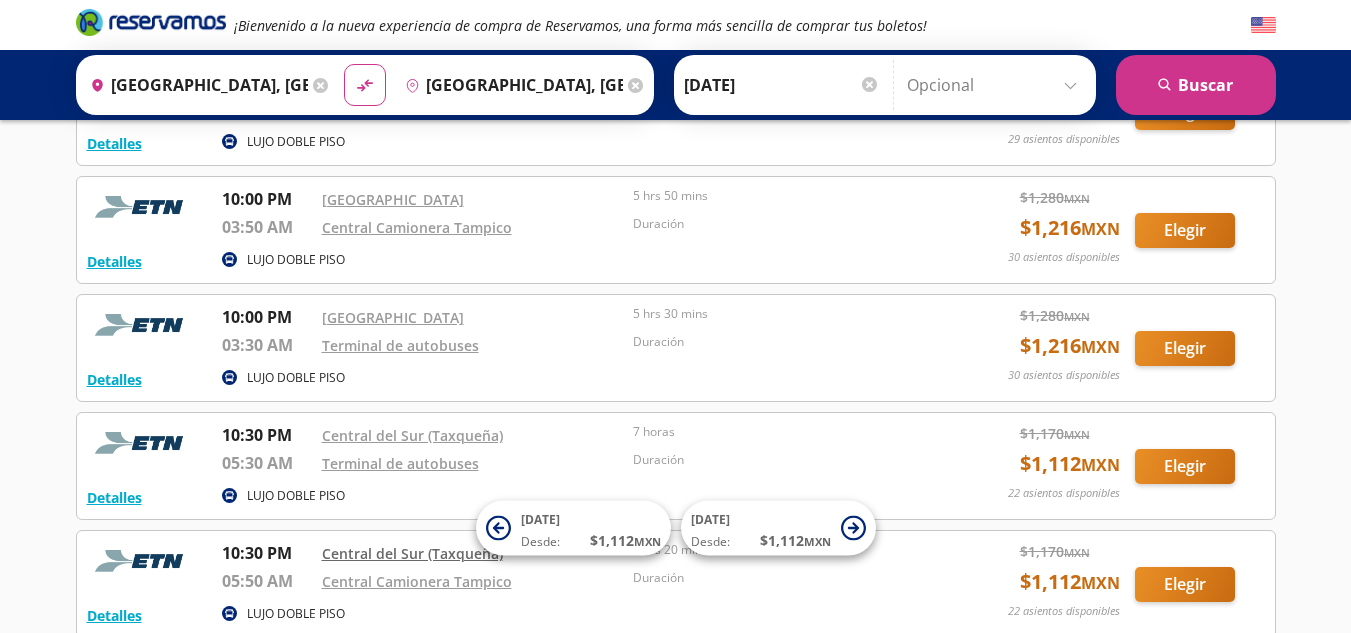 scroll, scrollTop: 962, scrollLeft: 0, axis: vertical 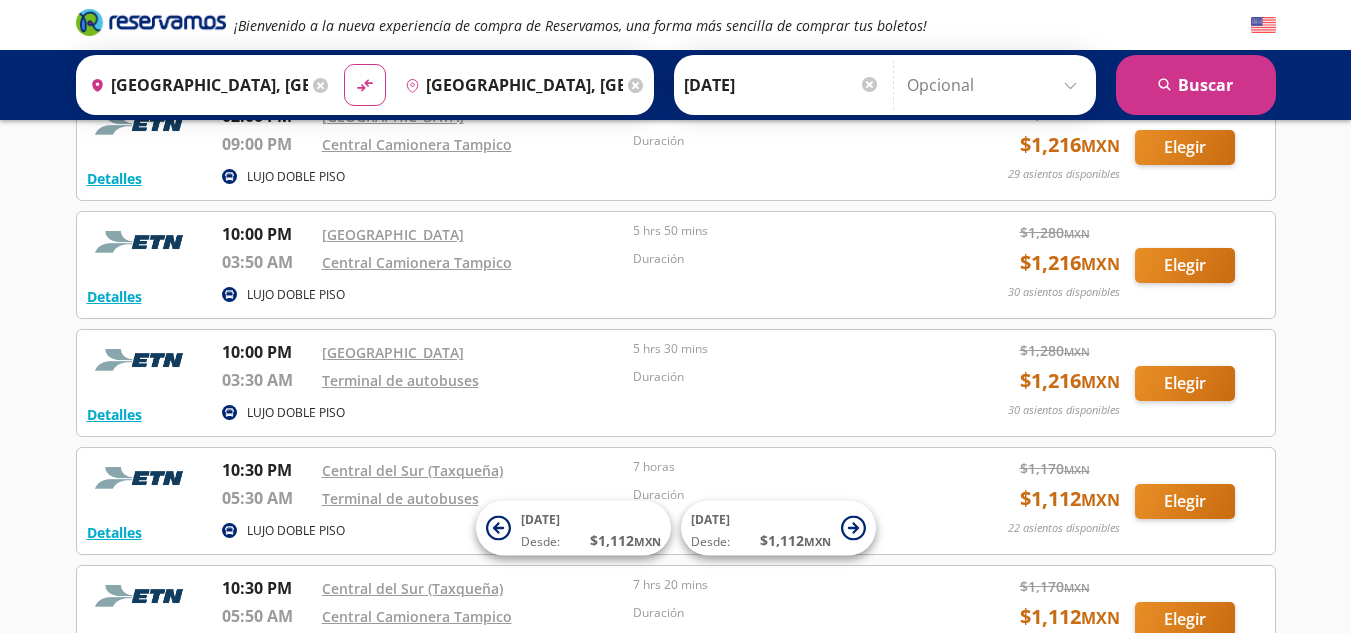 click on "Central Camionera Tampico" at bounding box center (473, 262) 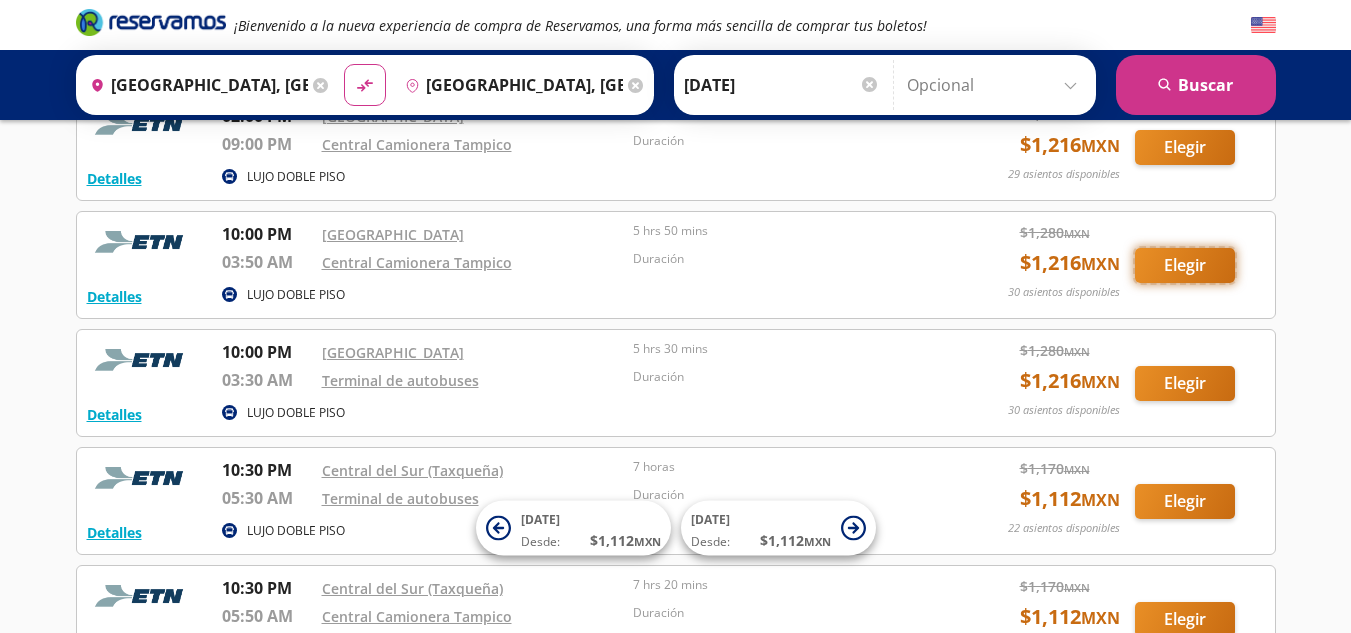 click on "Elegir" at bounding box center [1185, 265] 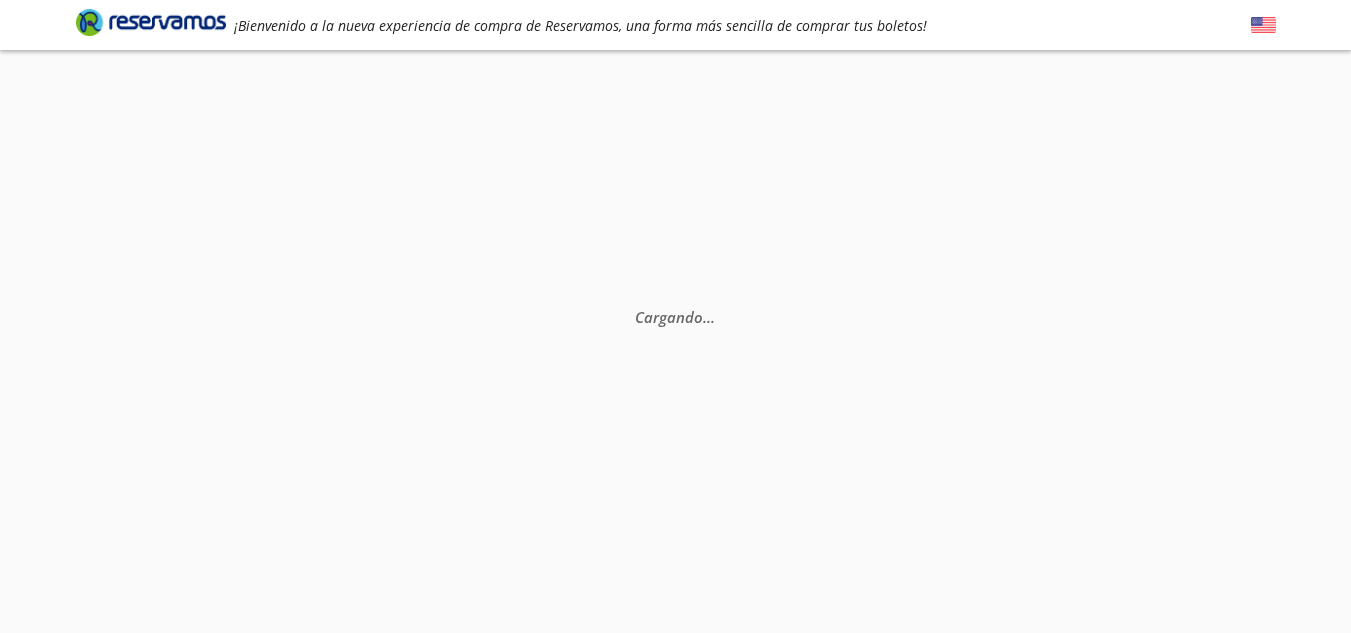 scroll, scrollTop: 0, scrollLeft: 0, axis: both 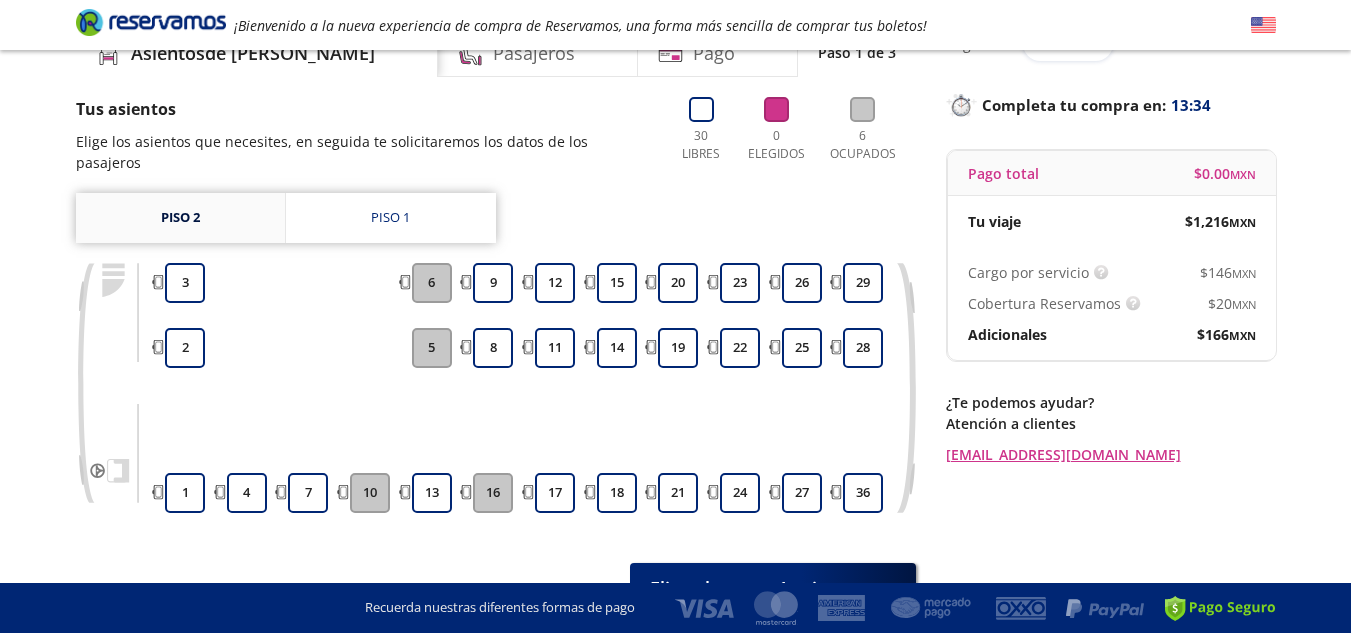 click on "Piso 2" at bounding box center (180, 218) 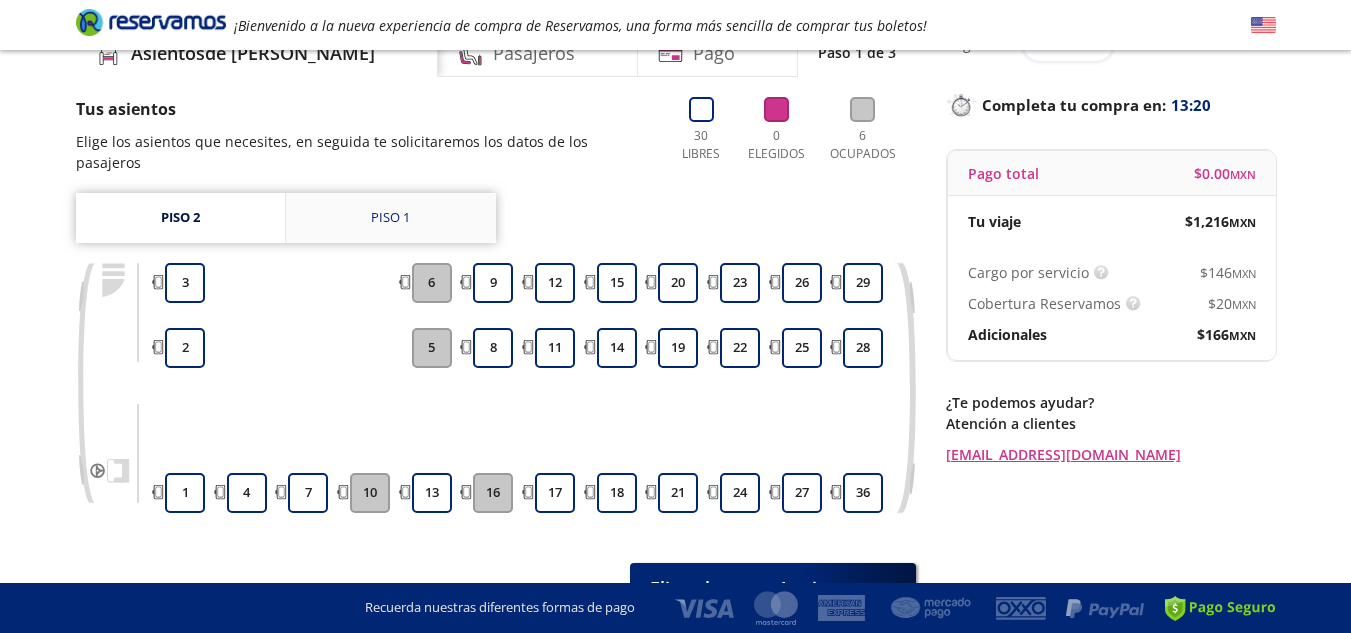 click on "Piso 1" at bounding box center (391, 218) 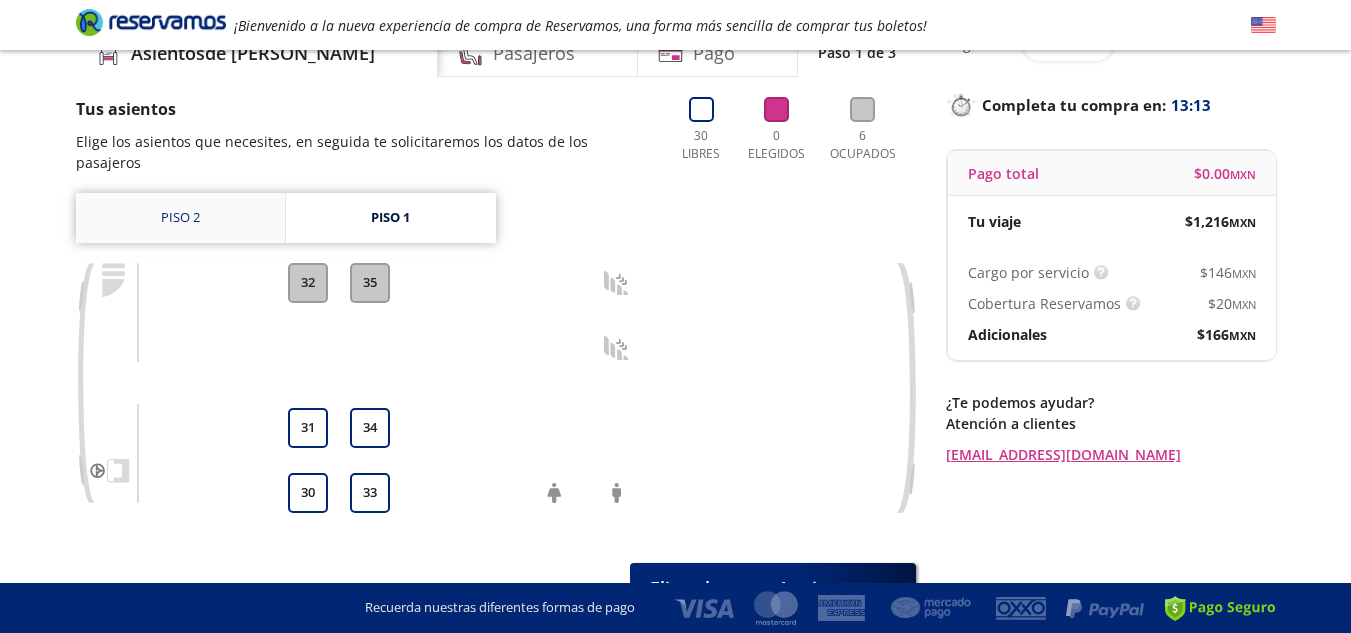 click on "Piso 2" at bounding box center [180, 218] 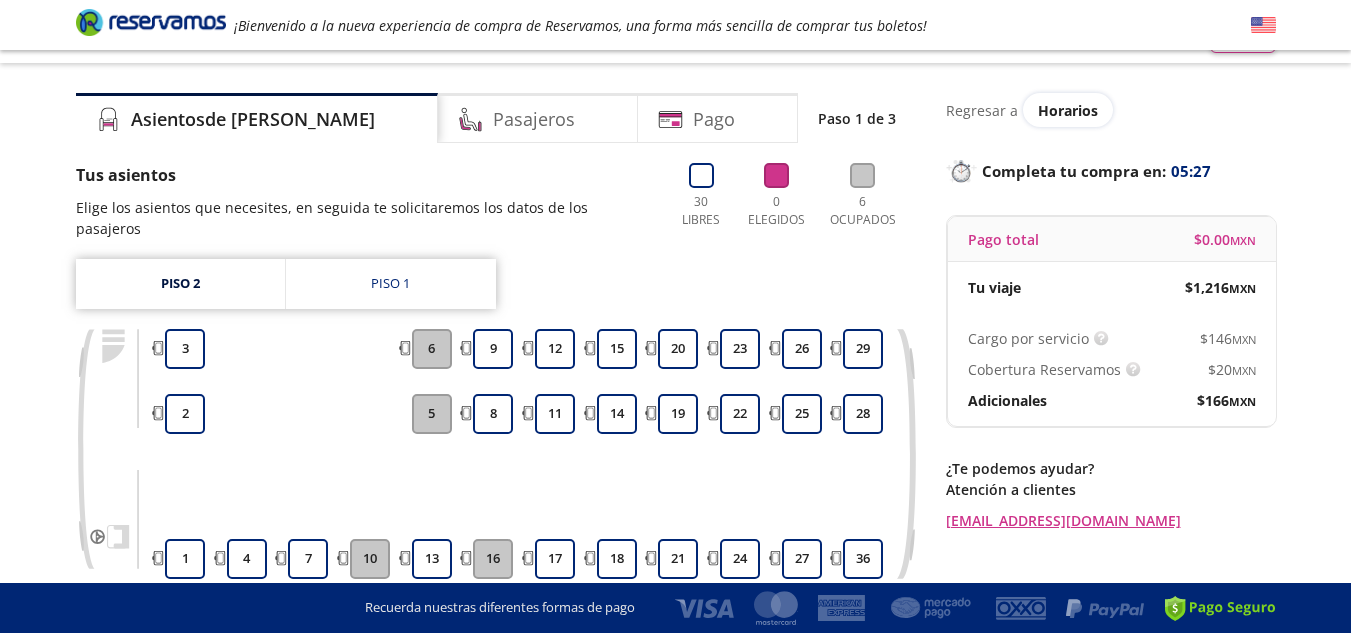 scroll, scrollTop: 0, scrollLeft: 0, axis: both 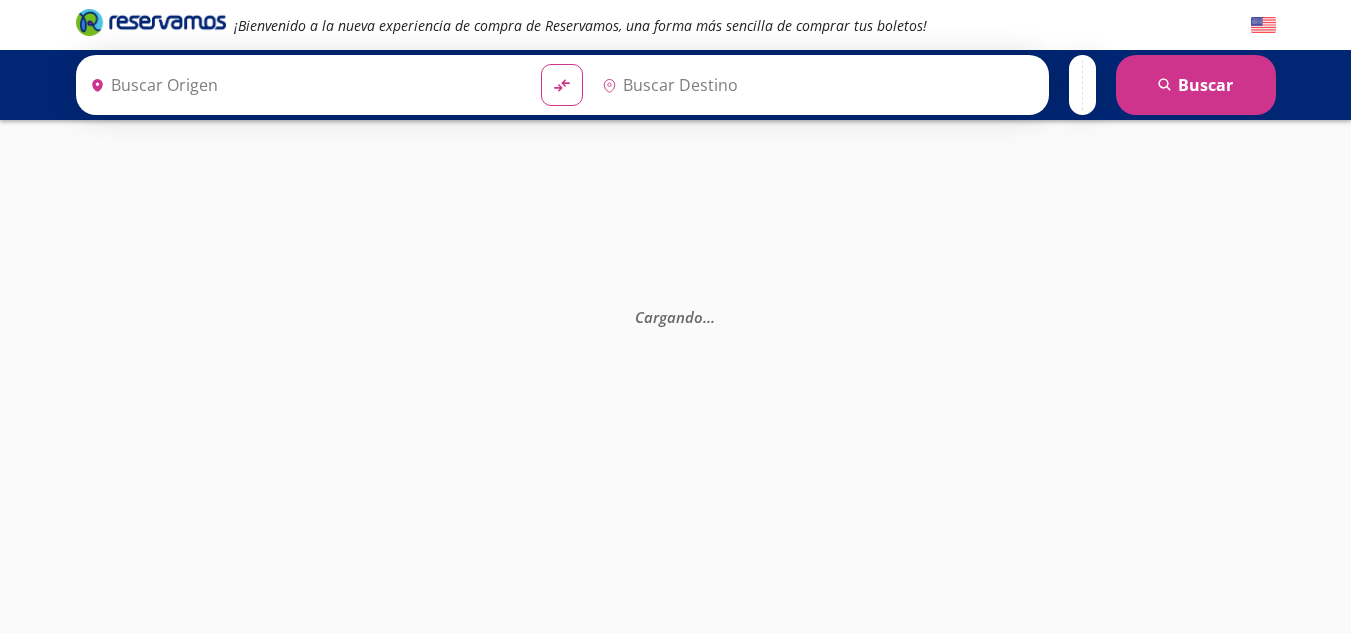 type on "[GEOGRAPHIC_DATA], [GEOGRAPHIC_DATA]" 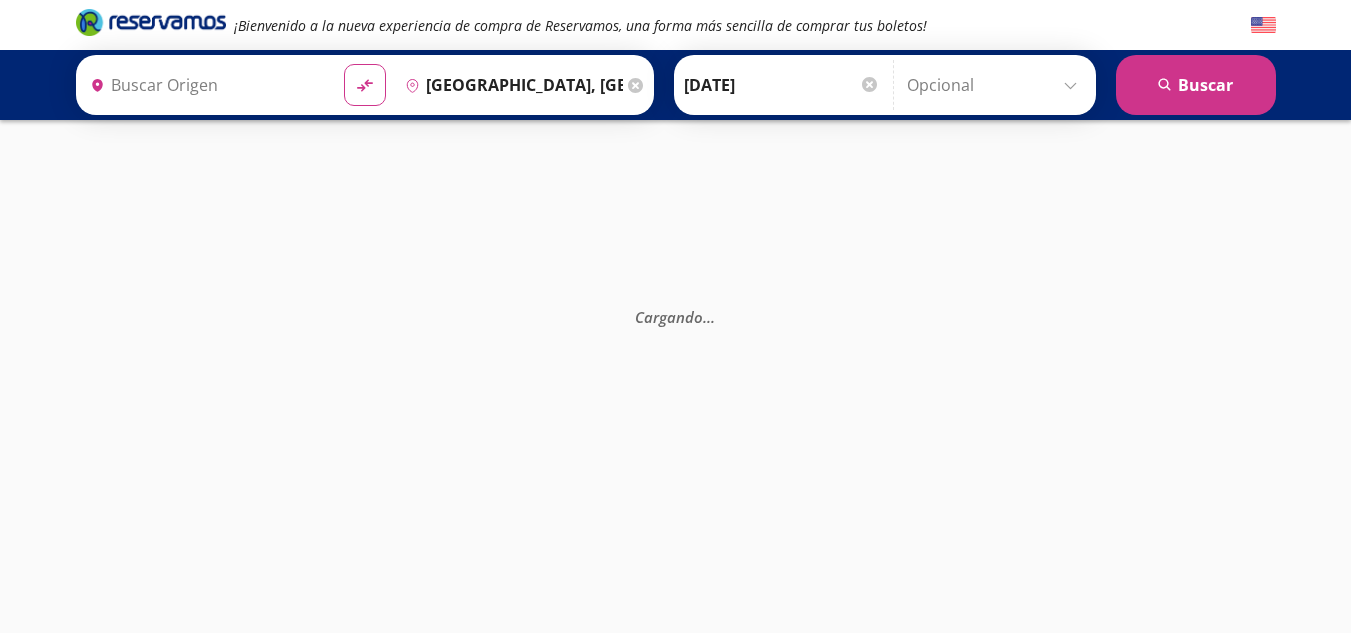 type on "[GEOGRAPHIC_DATA], [GEOGRAPHIC_DATA]" 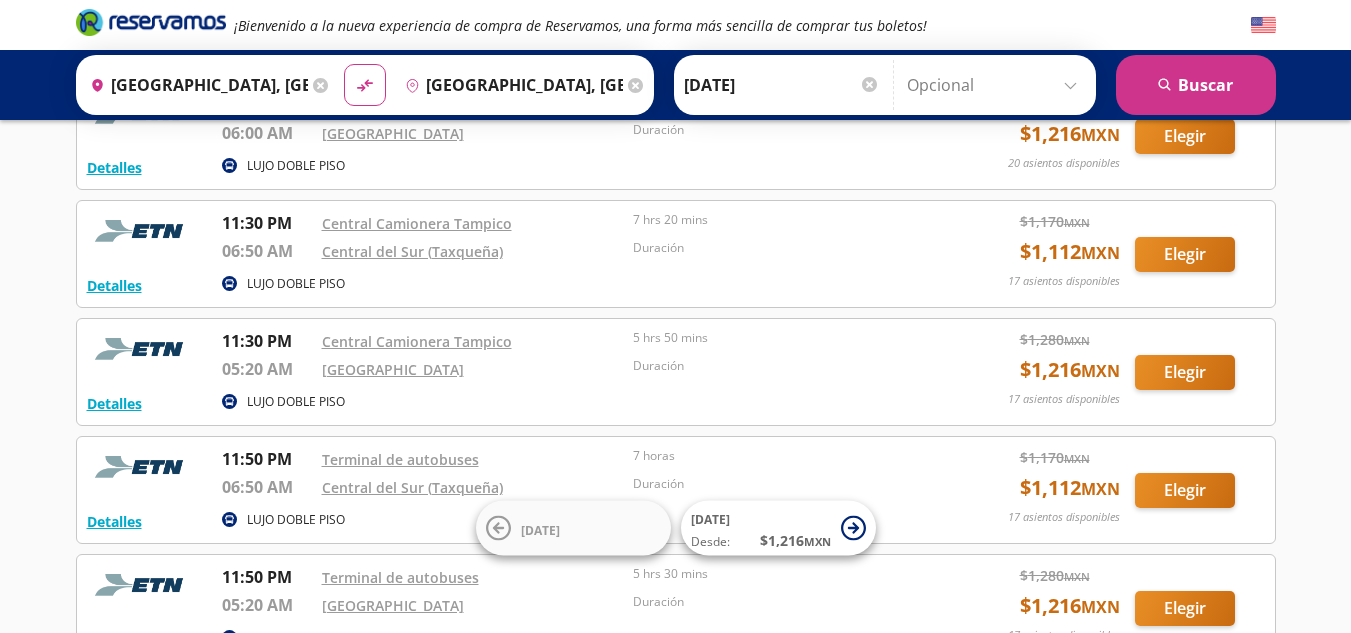 scroll, scrollTop: 927, scrollLeft: 0, axis: vertical 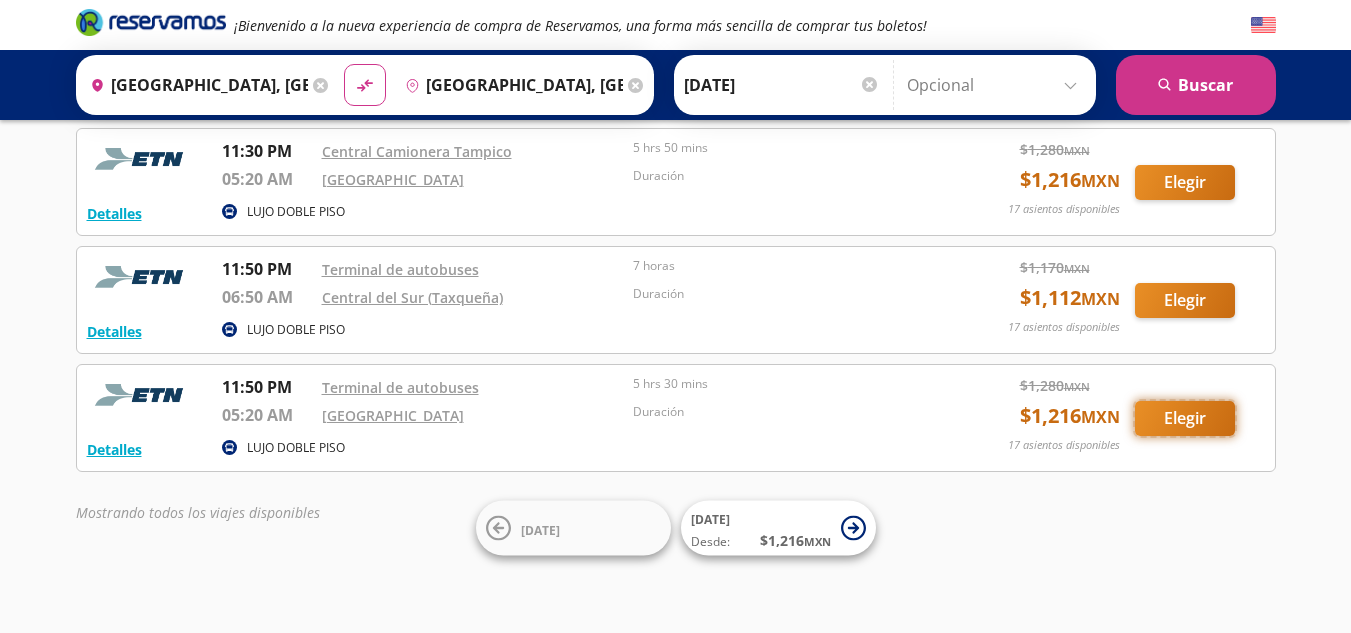 click on "Elegir" at bounding box center [1185, 418] 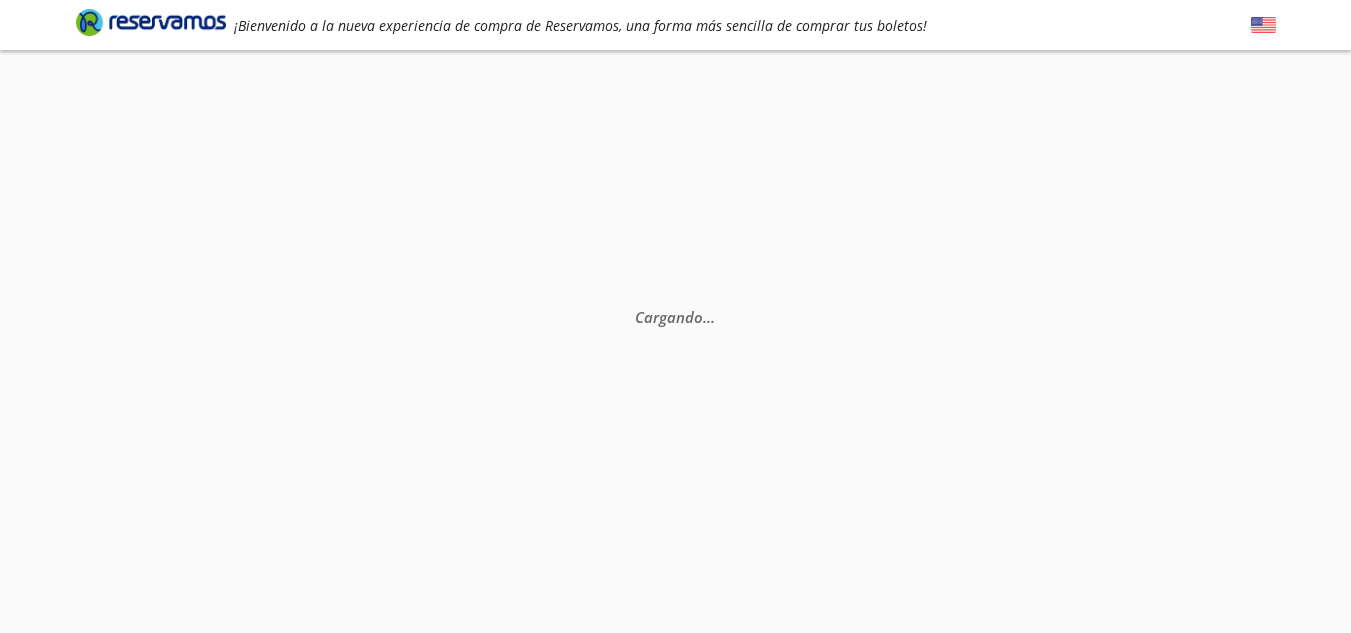 scroll, scrollTop: 0, scrollLeft: 0, axis: both 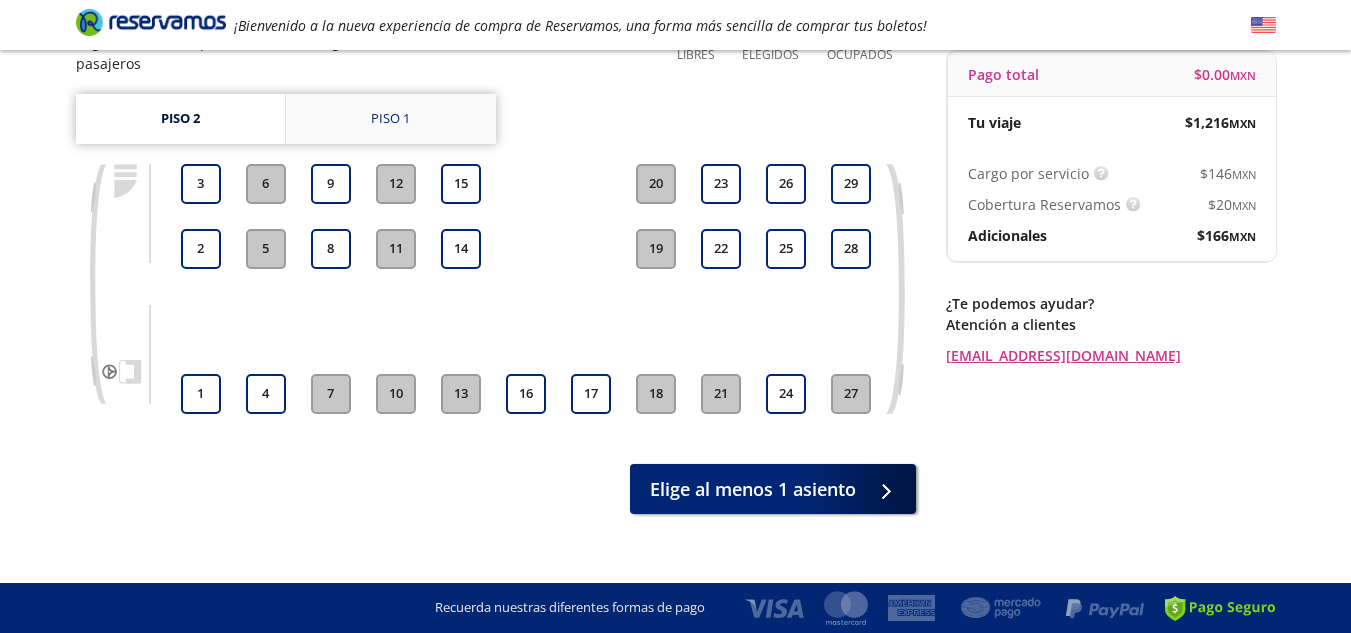 click on "Piso 1" at bounding box center [391, 119] 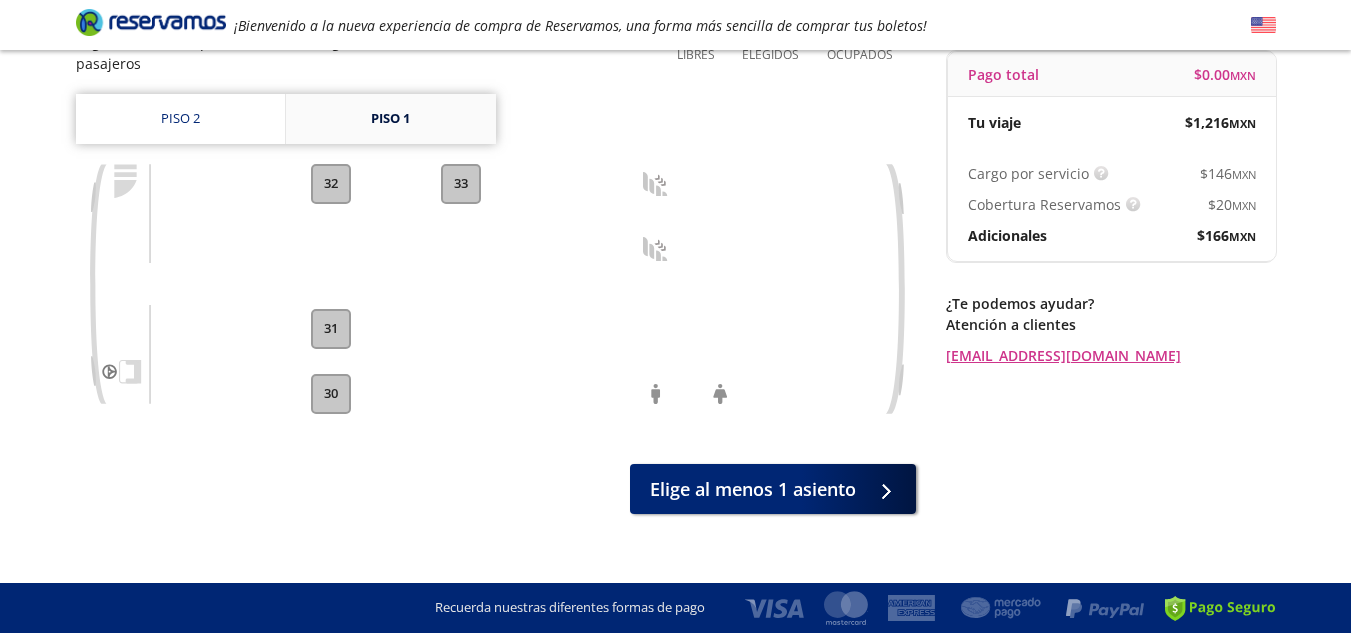 scroll, scrollTop: 99, scrollLeft: 0, axis: vertical 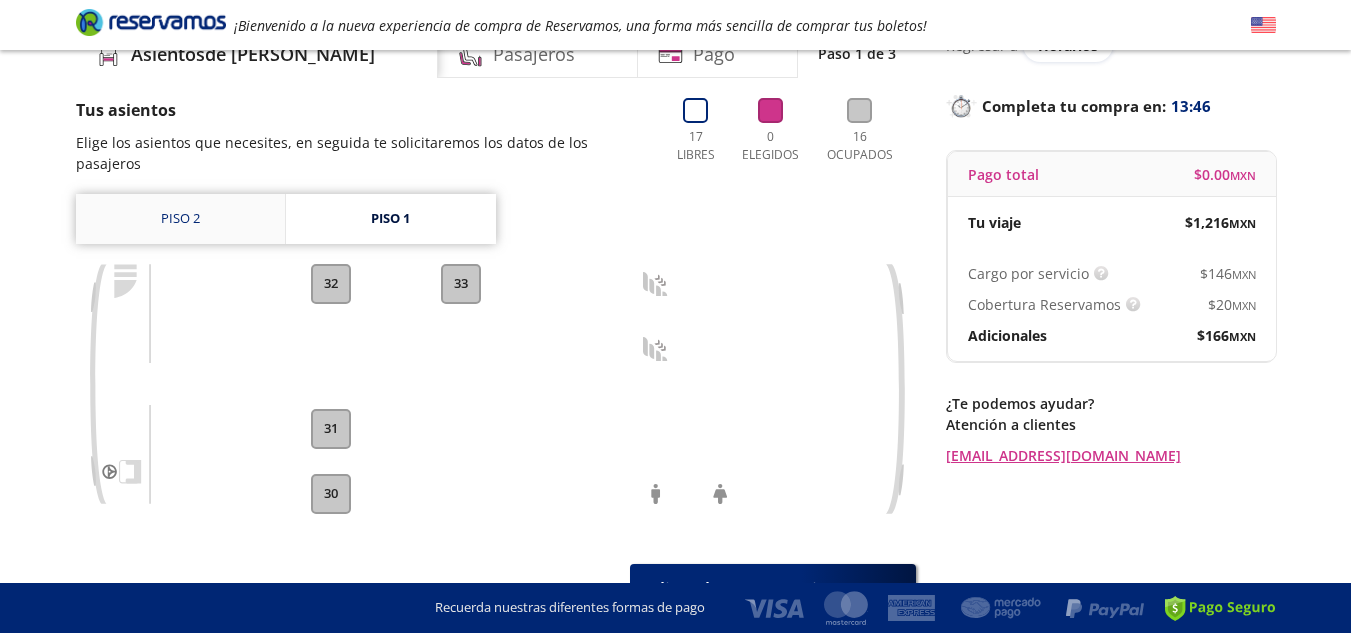click on "Piso 2" at bounding box center [180, 219] 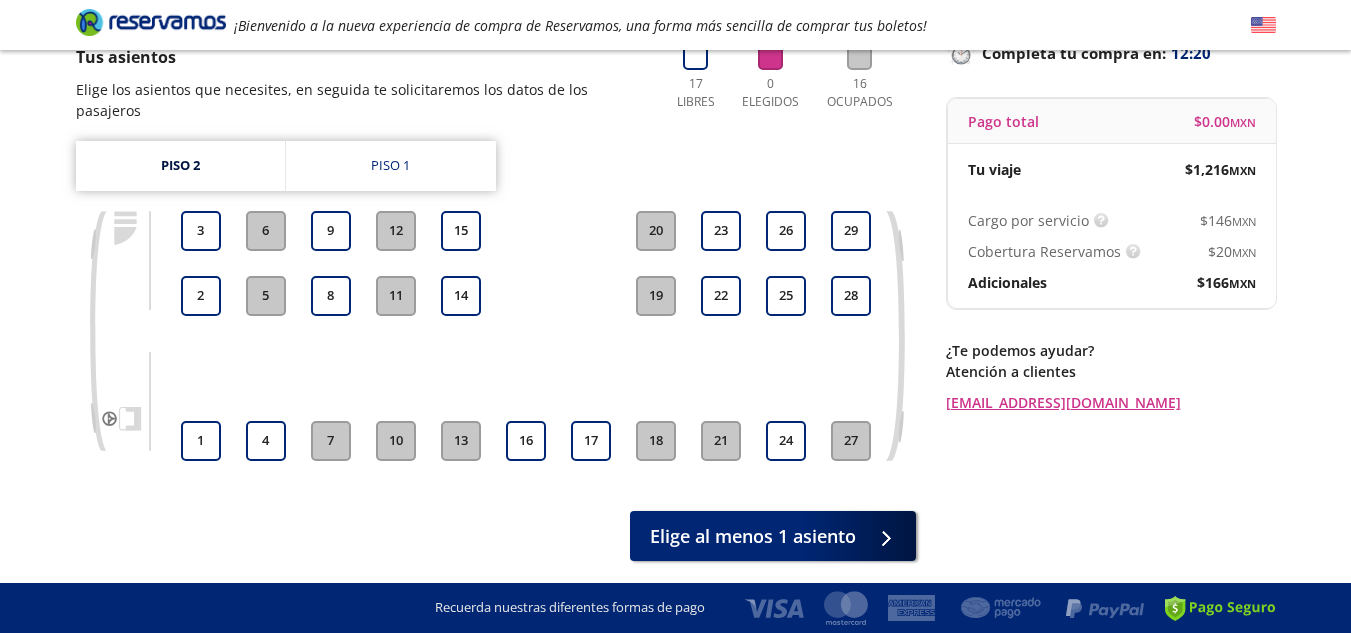 scroll, scrollTop: 199, scrollLeft: 0, axis: vertical 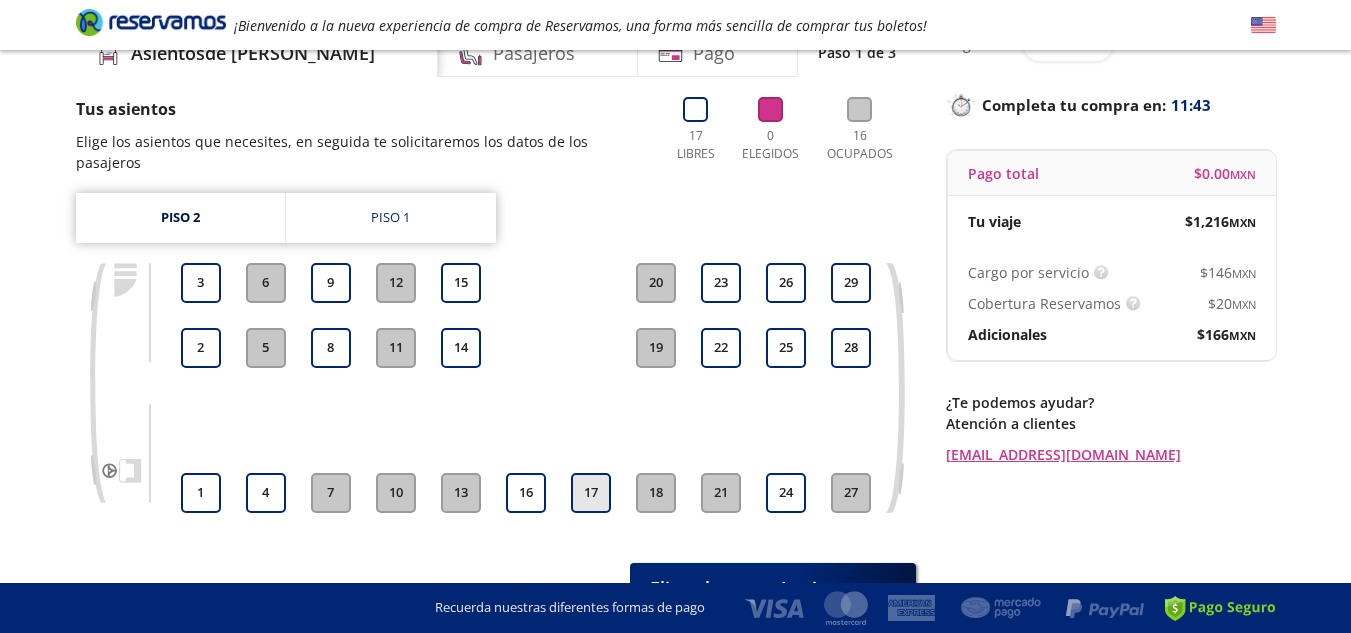 click on "17" at bounding box center (591, 493) 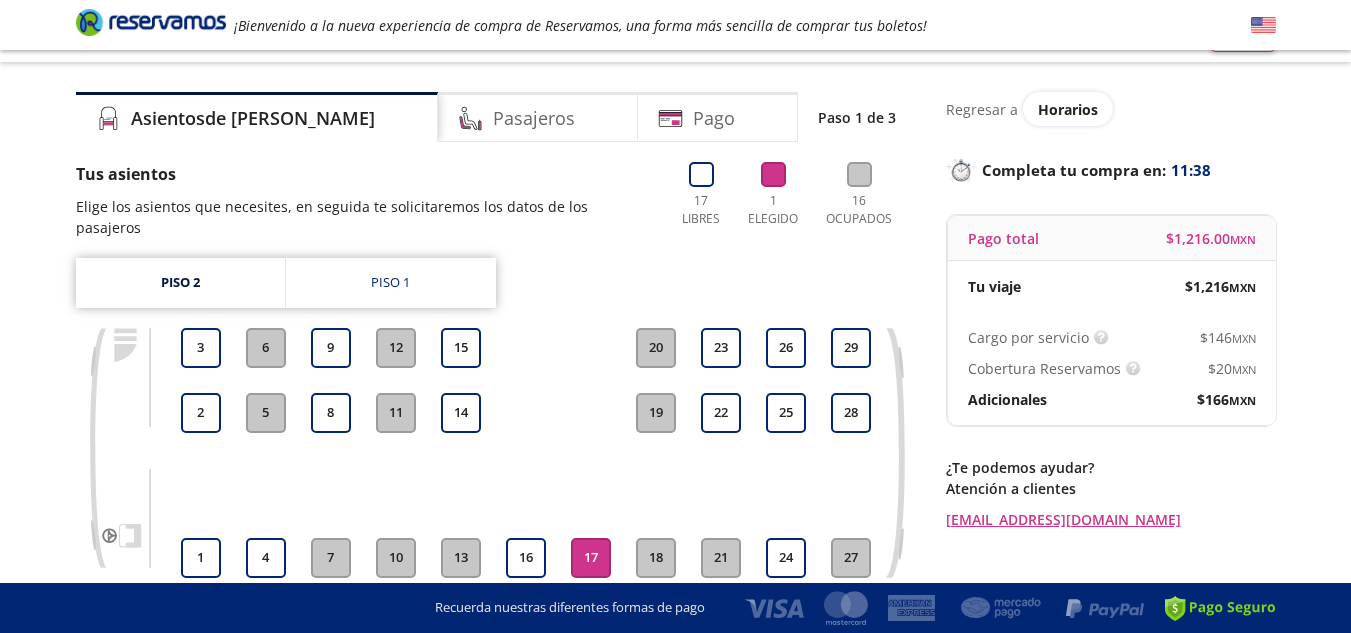 scroll, scrollTop: 0, scrollLeft: 0, axis: both 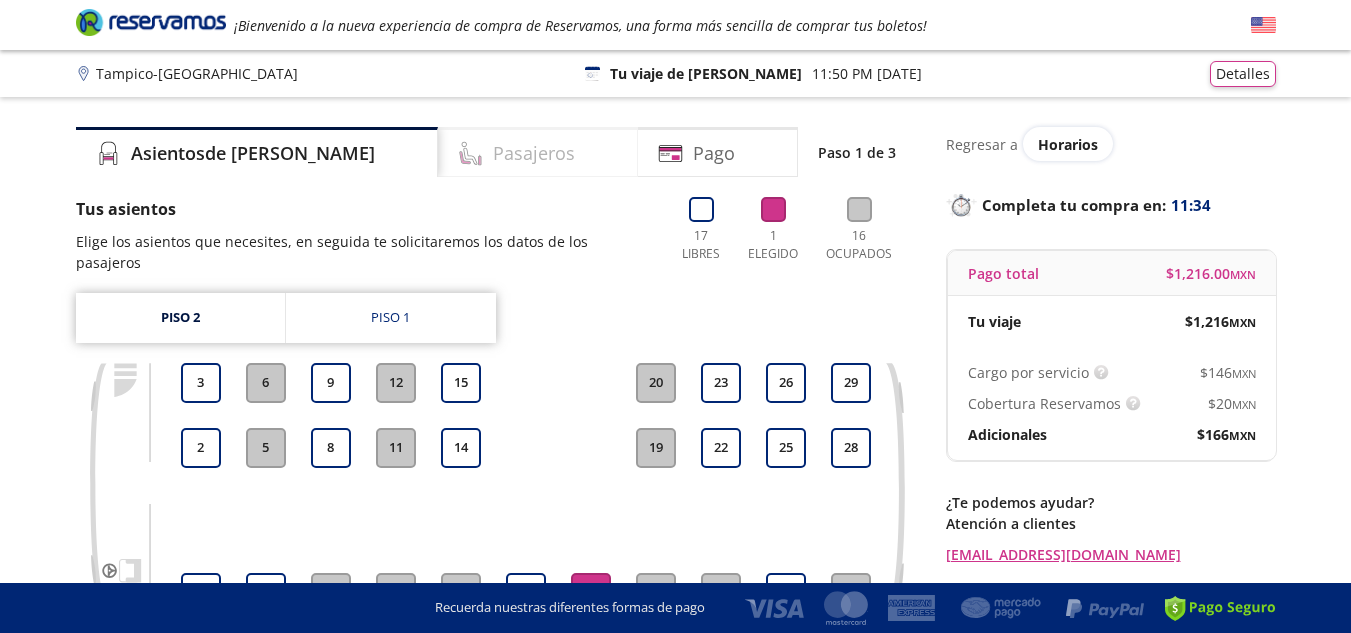 click on "Pasajeros" at bounding box center (534, 153) 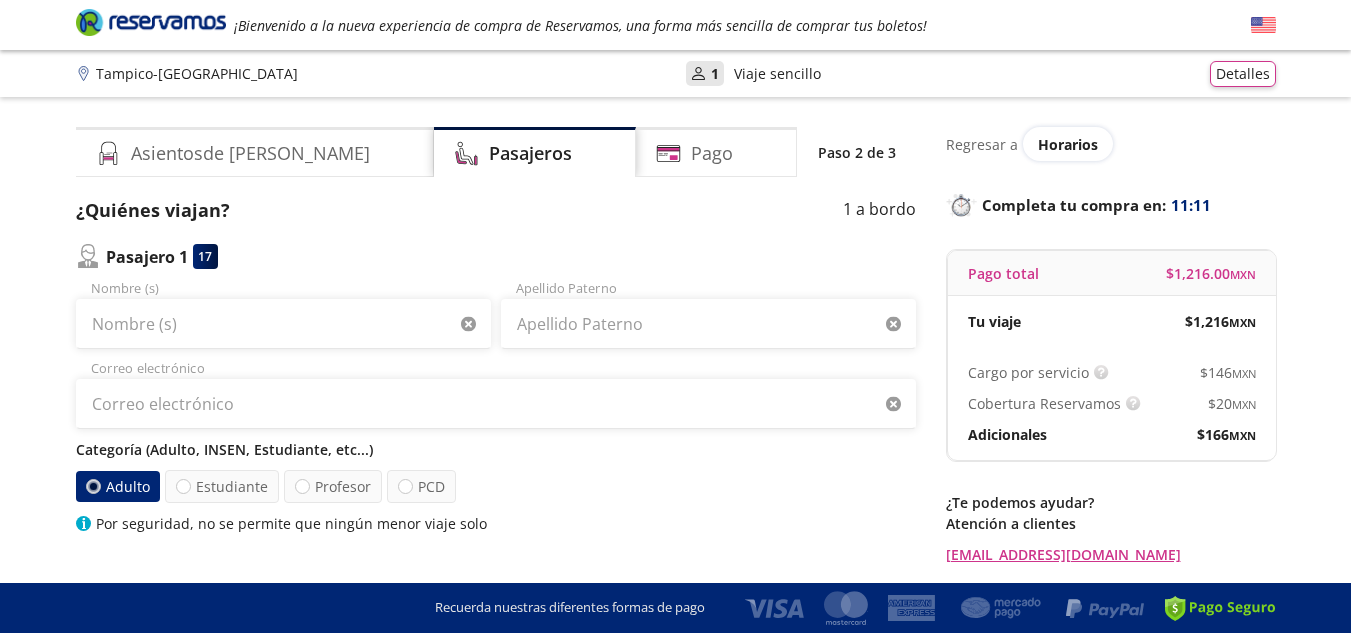 click on "Categoría (Adulto, INSEN, Estudiante, etc...)" at bounding box center [496, 449] 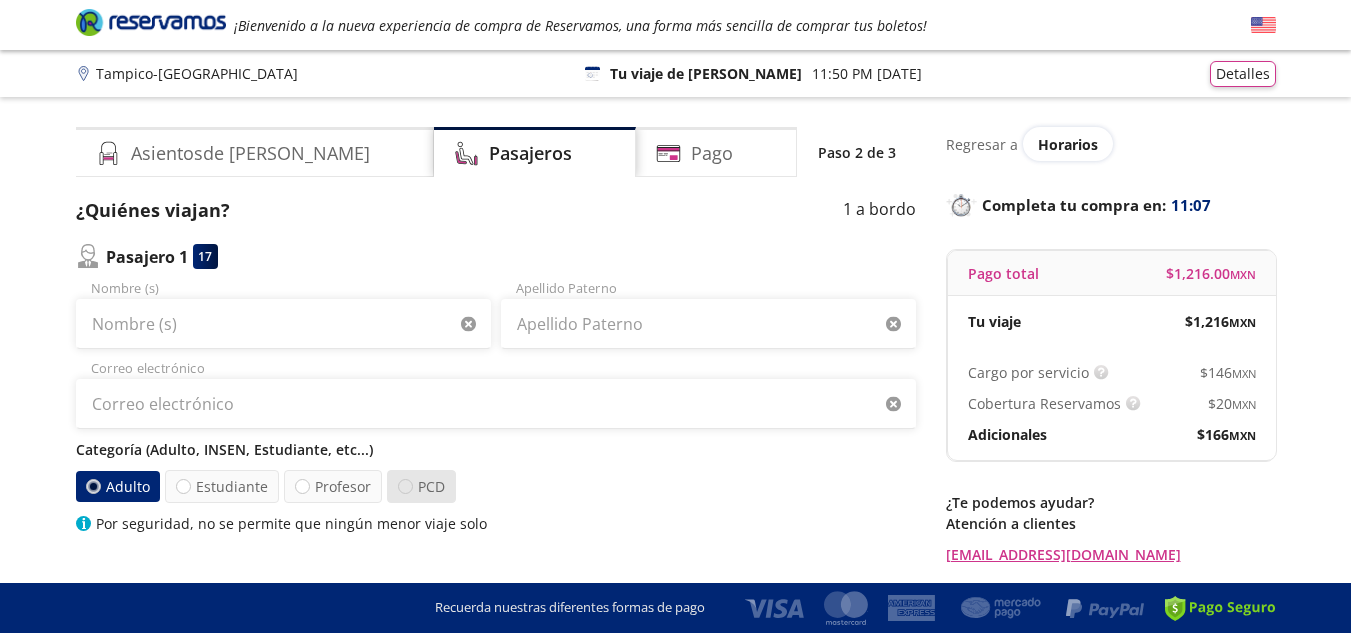 click at bounding box center (405, 486) 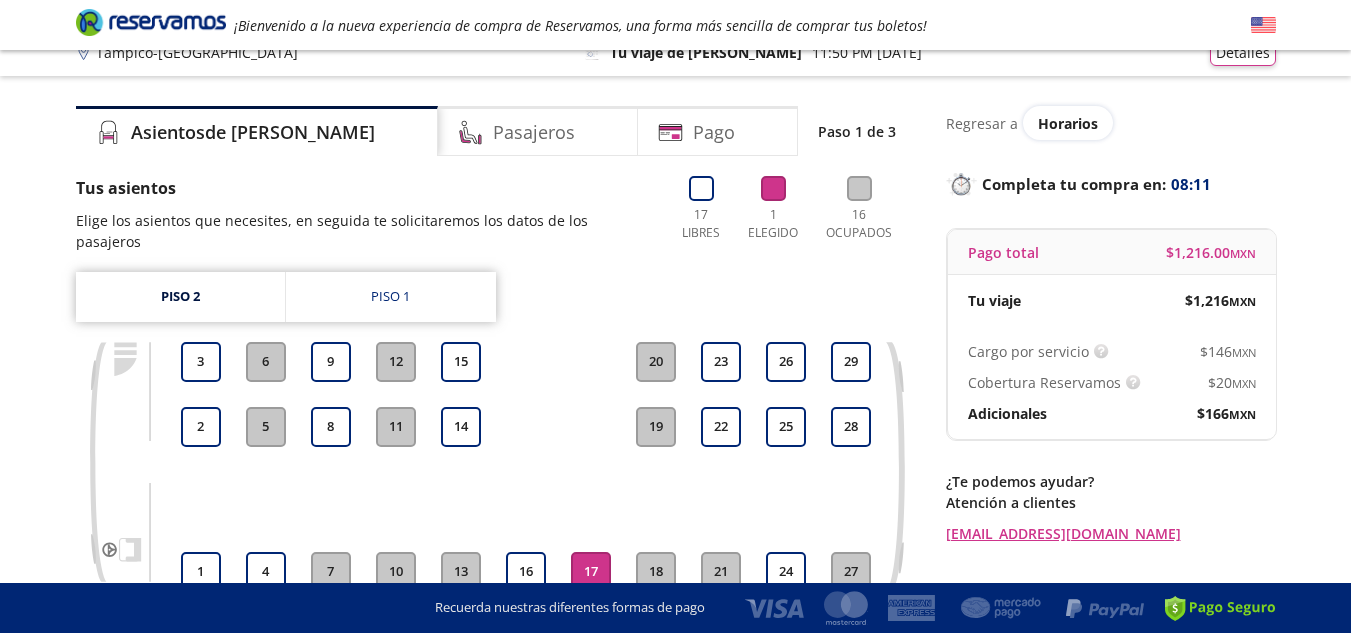 scroll, scrollTop: 0, scrollLeft: 0, axis: both 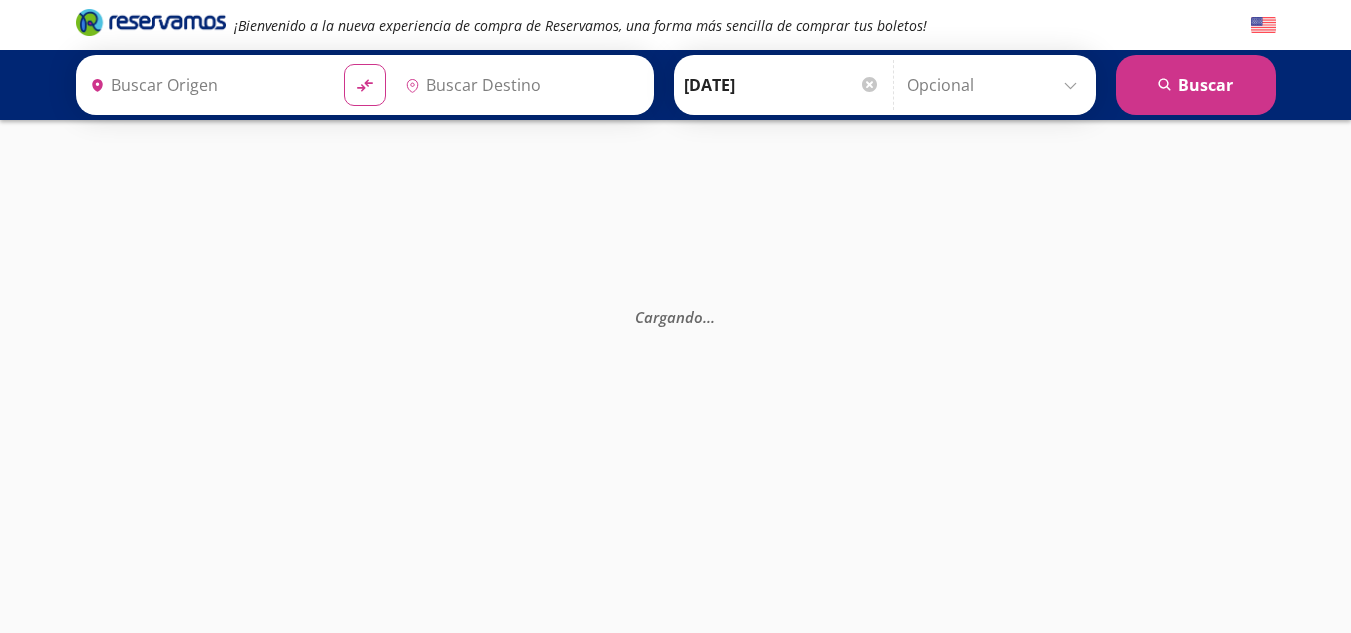 type on "[GEOGRAPHIC_DATA], [GEOGRAPHIC_DATA]" 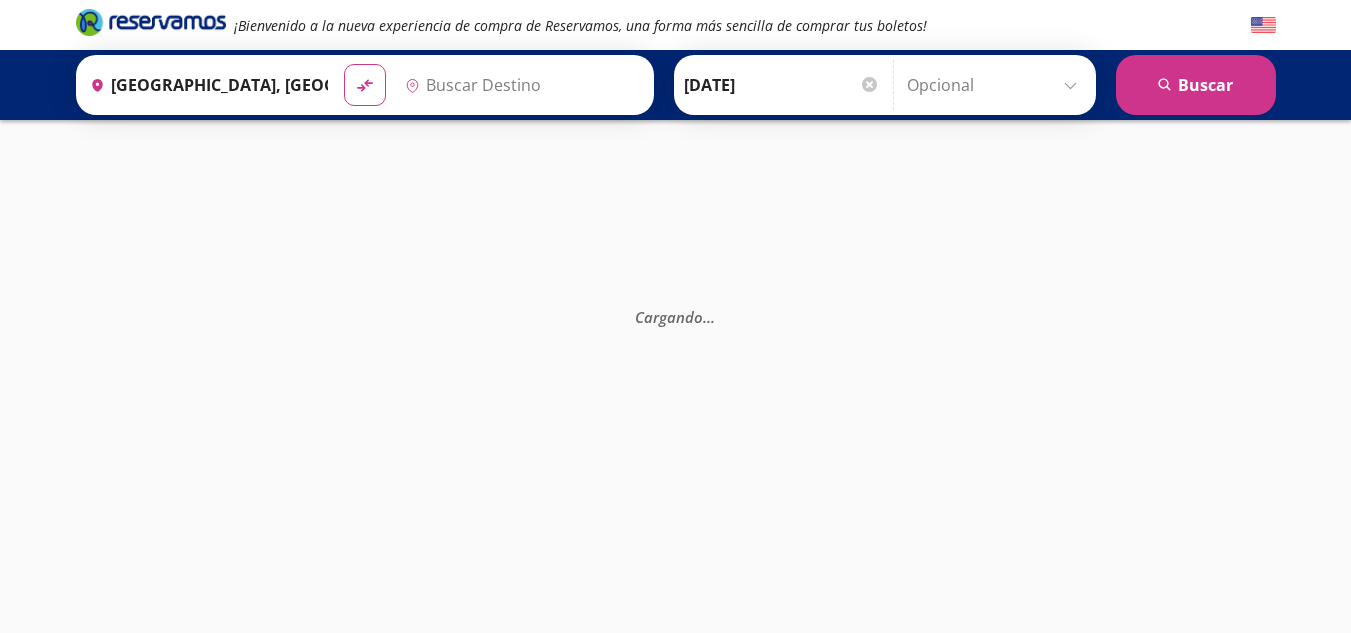 type on "[GEOGRAPHIC_DATA], [GEOGRAPHIC_DATA]" 